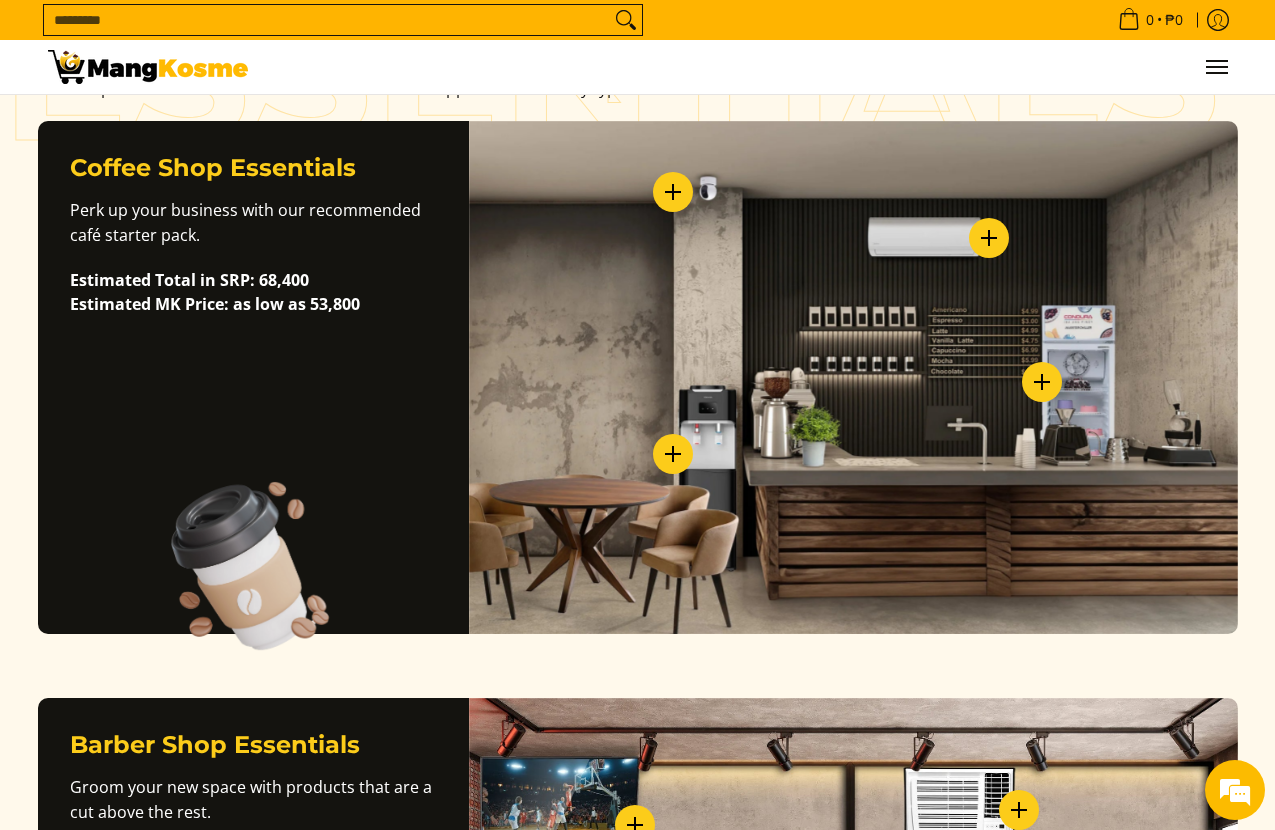 scroll, scrollTop: 490, scrollLeft: 0, axis: vertical 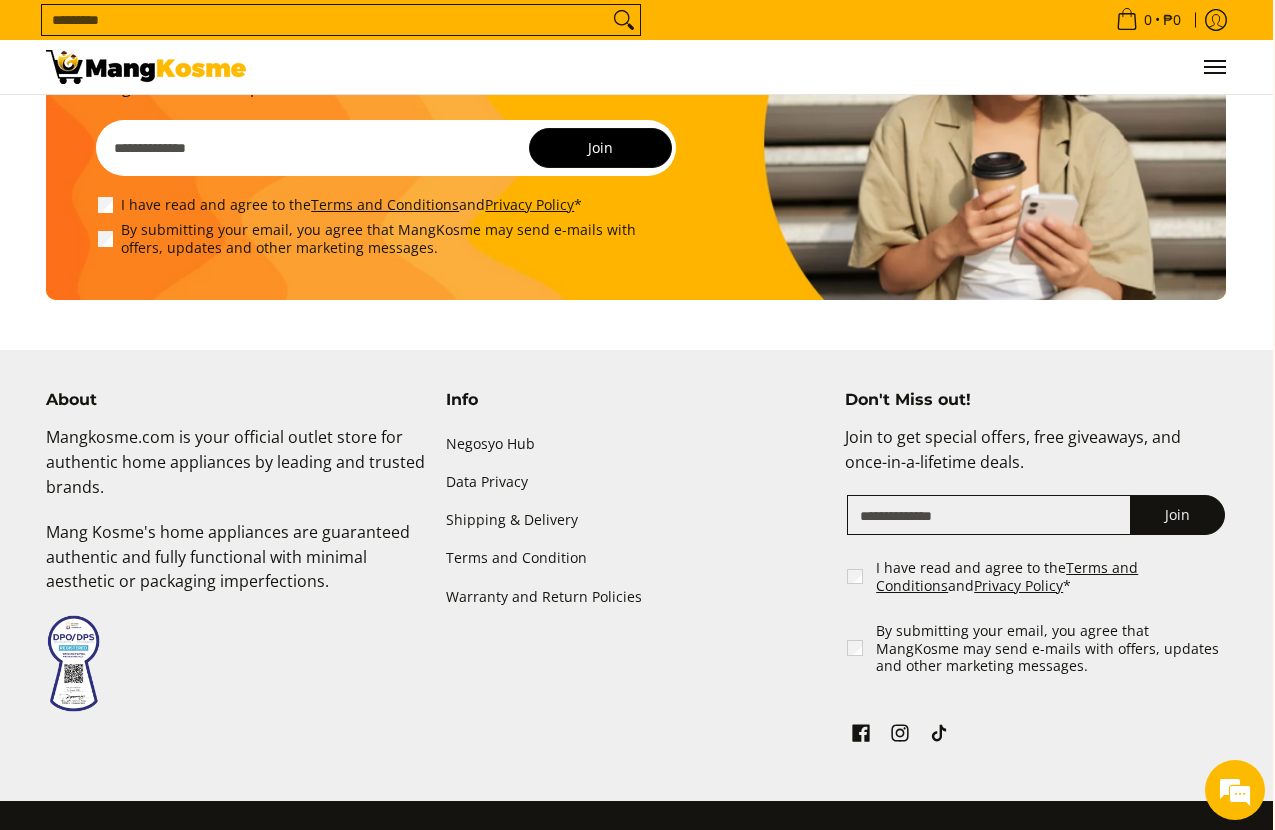 click at bounding box center (1214, 67) 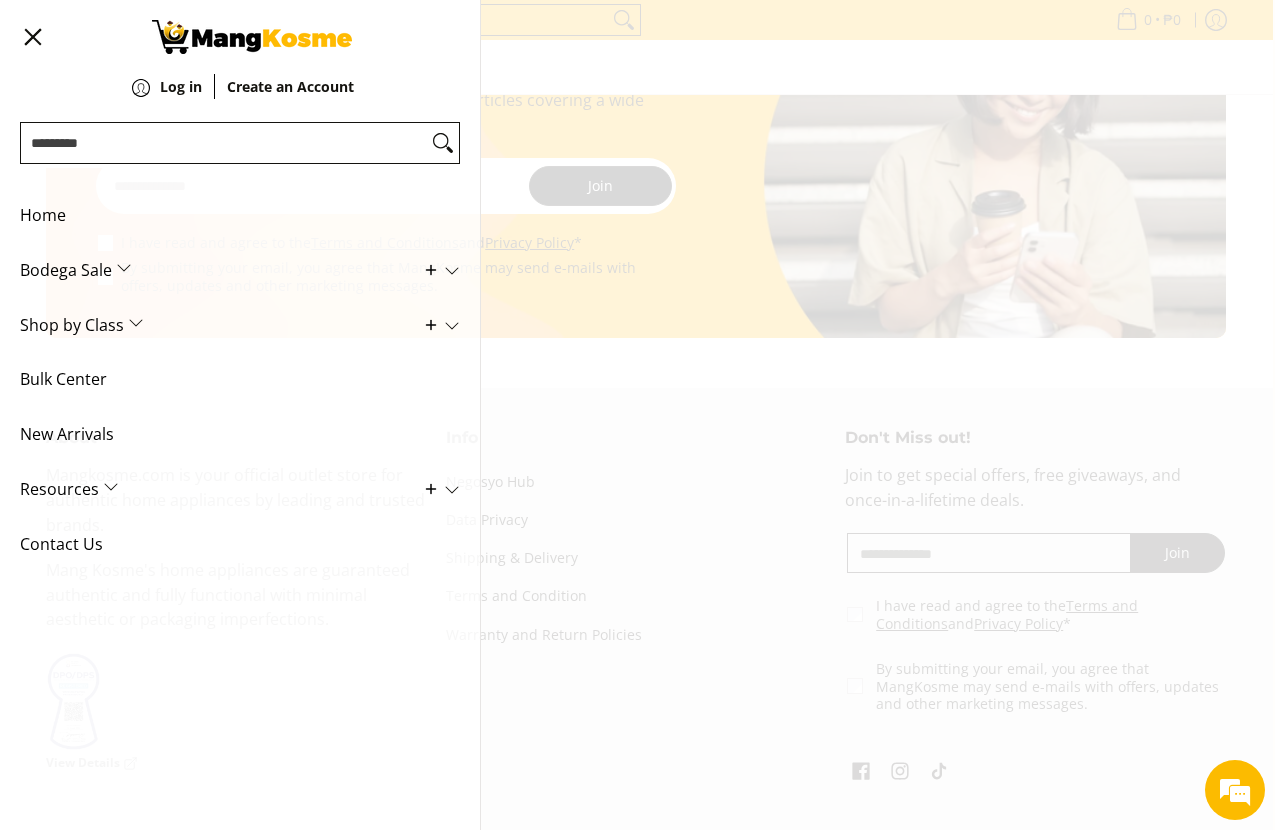scroll, scrollTop: 4233, scrollLeft: 2, axis: both 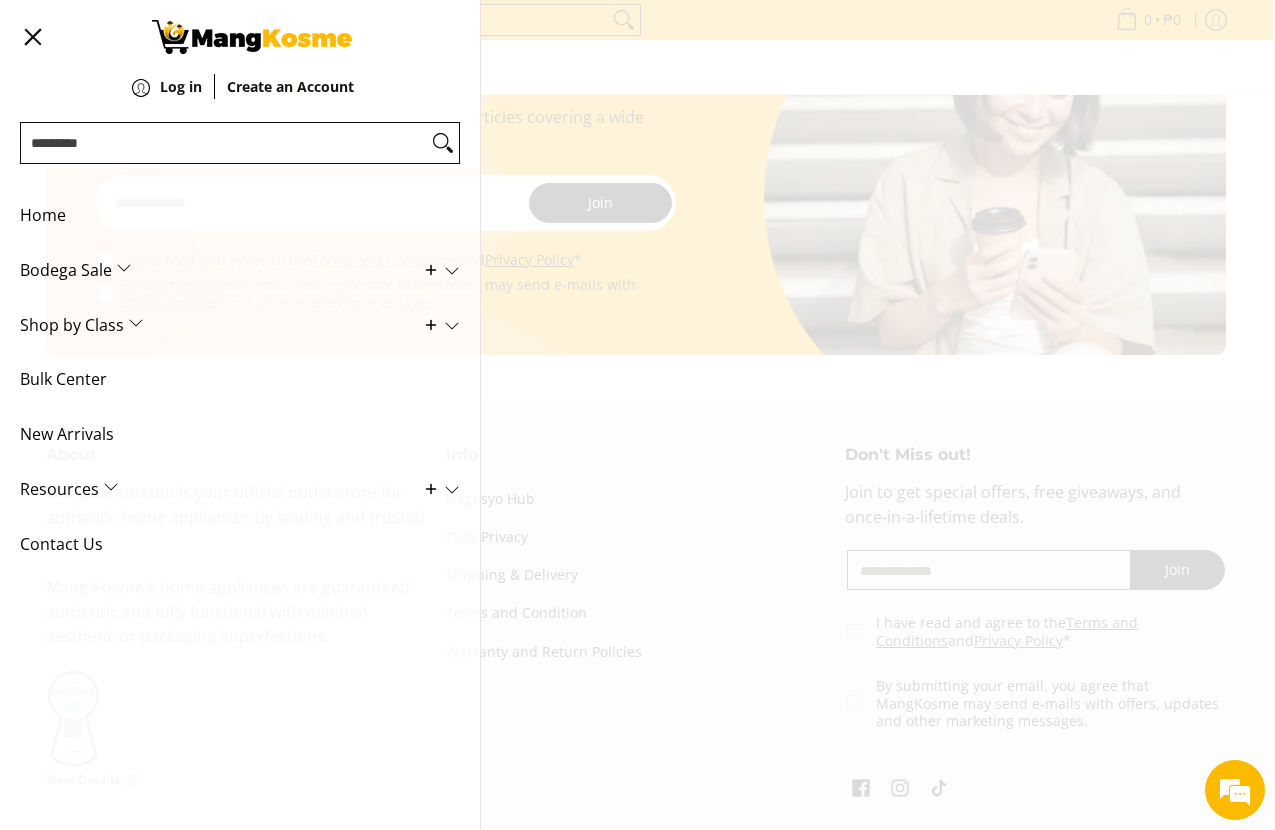 click on "Home" at bounding box center [225, 215] 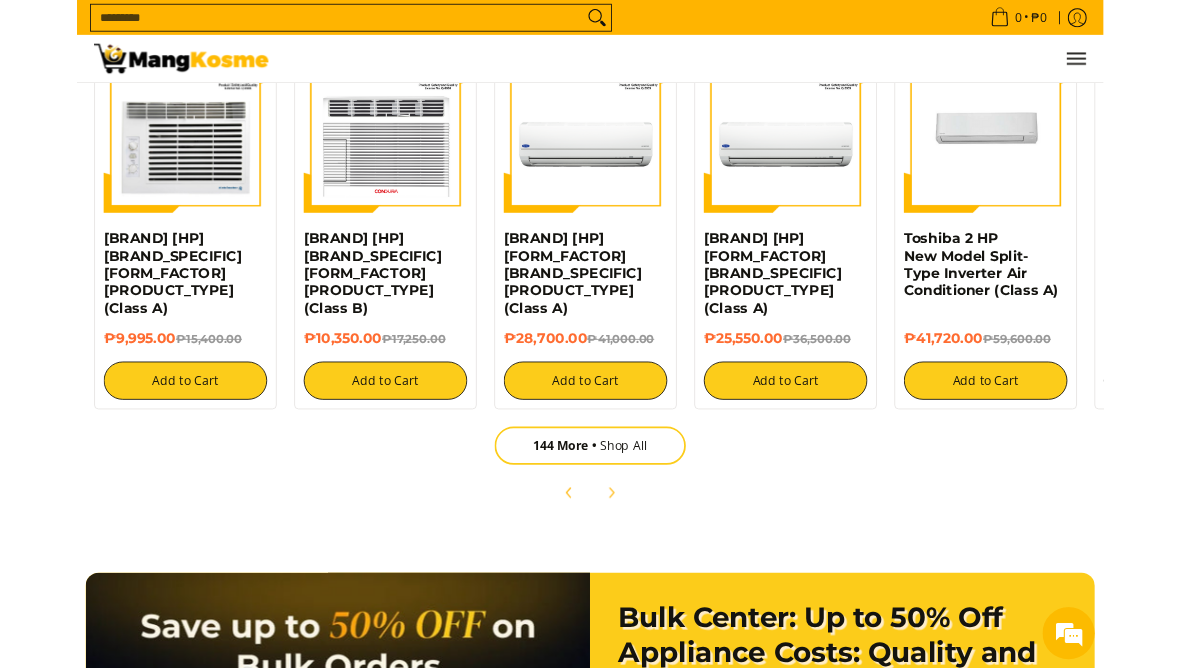 scroll, scrollTop: 2273, scrollLeft: 0, axis: vertical 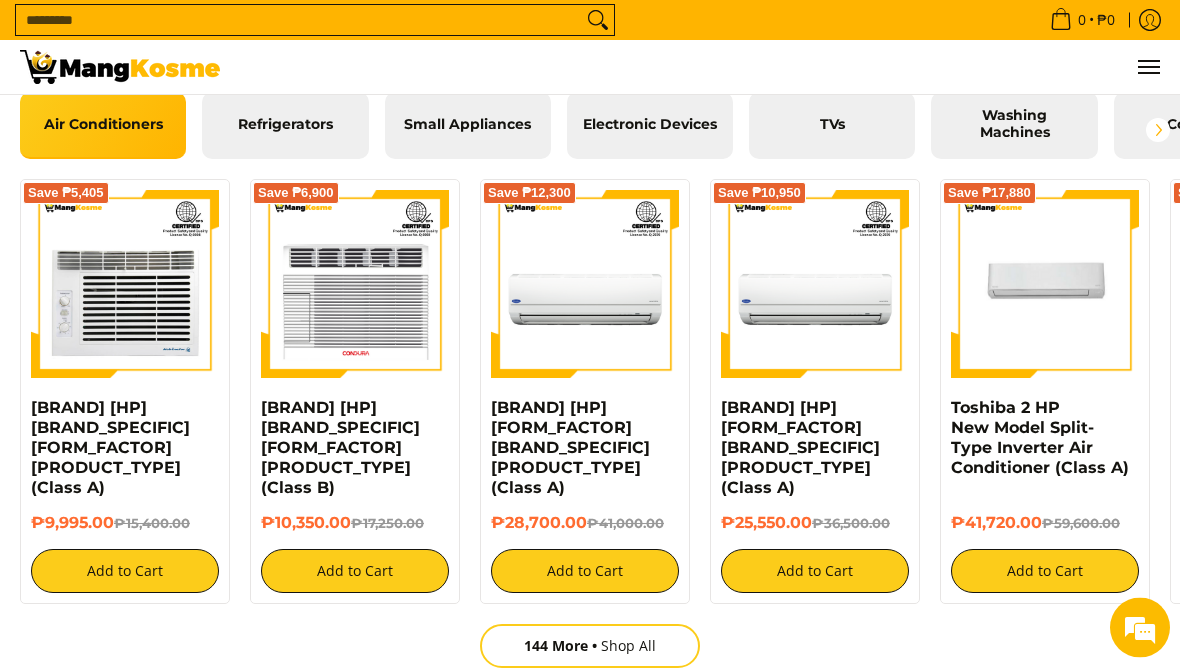 click at bounding box center (355, 285) 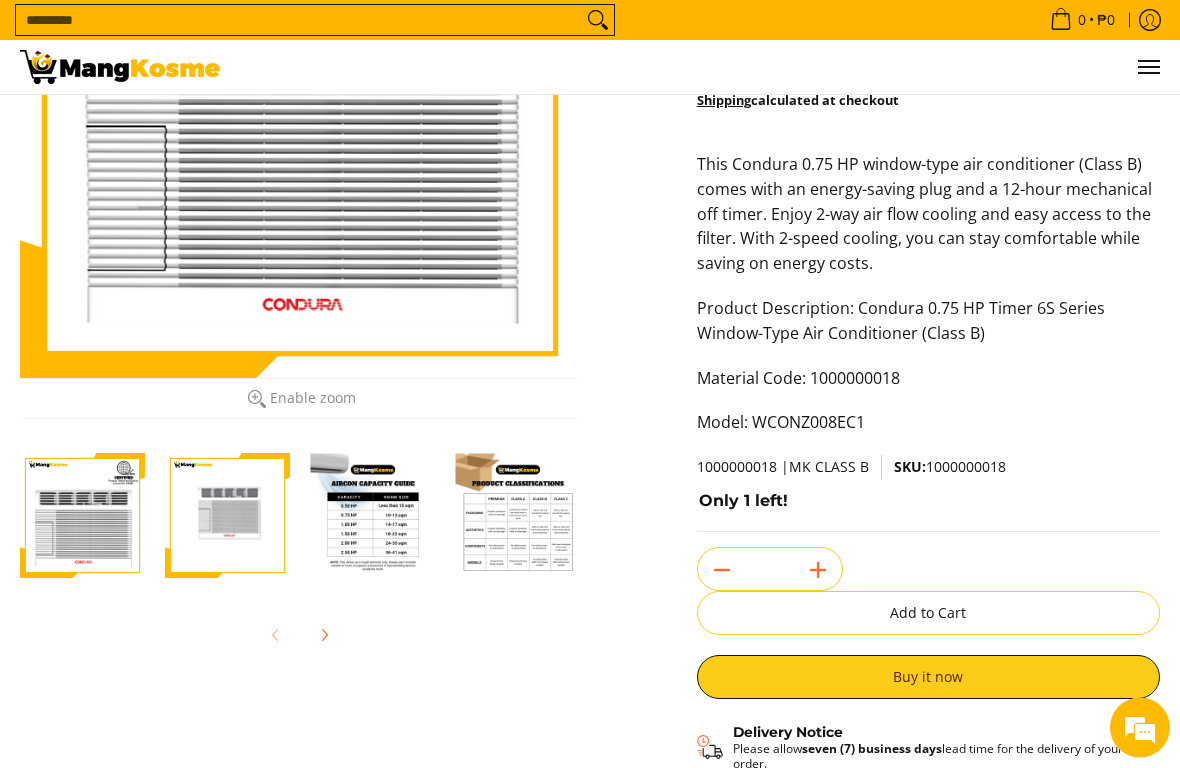 scroll, scrollTop: 319, scrollLeft: 0, axis: vertical 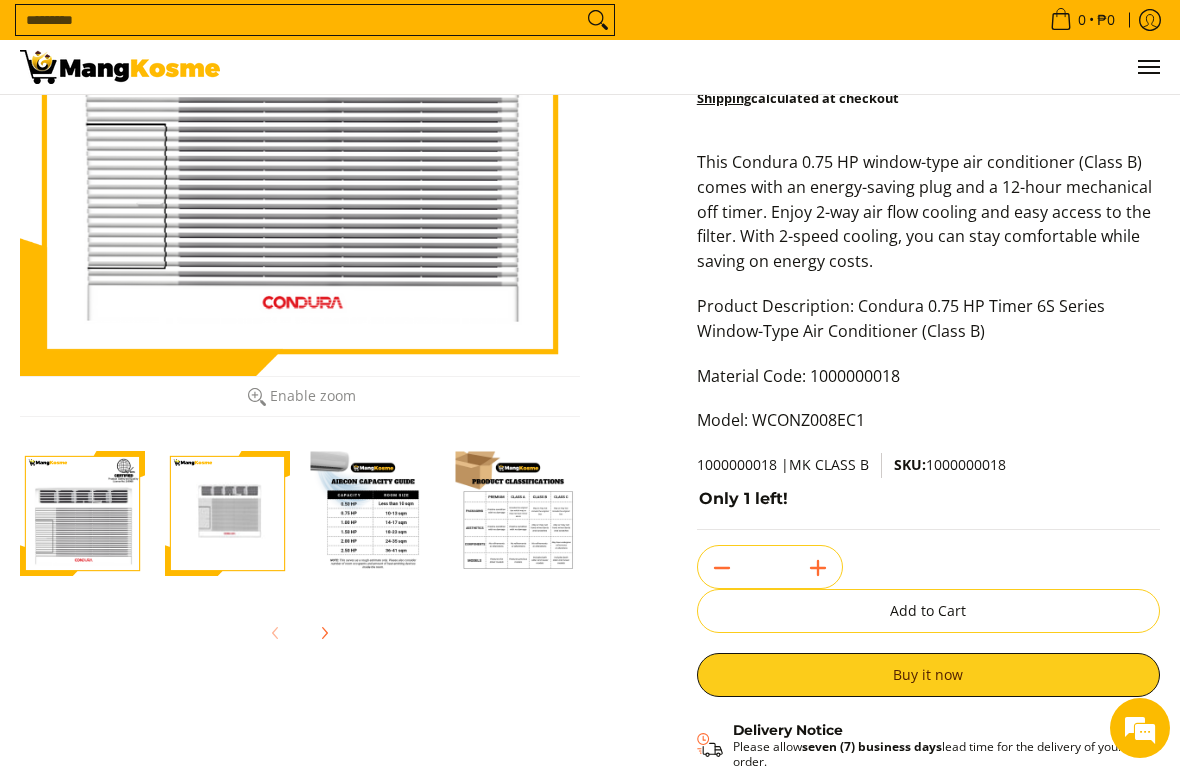 click at bounding box center (372, 513) 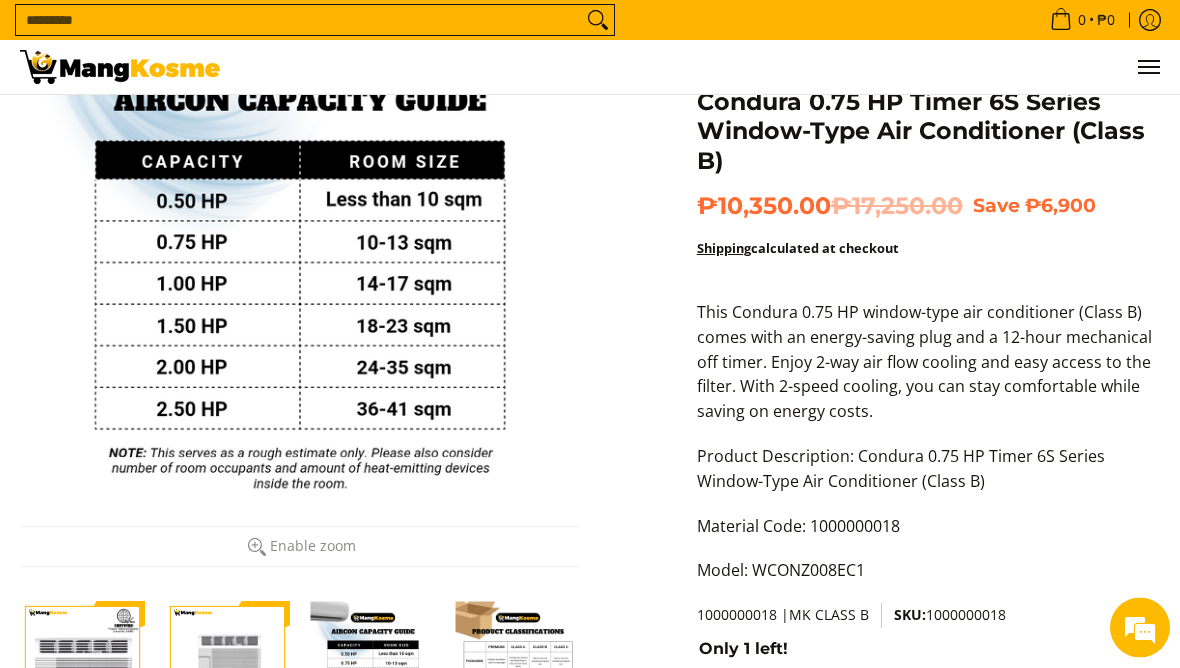scroll, scrollTop: 169, scrollLeft: 0, axis: vertical 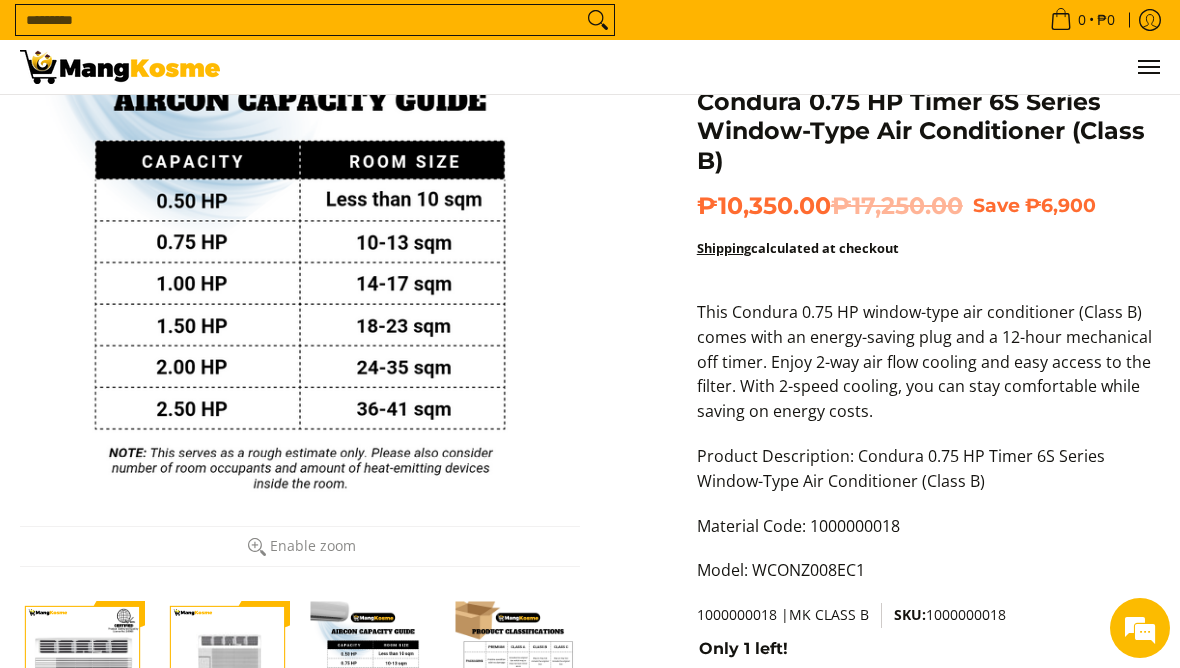click at bounding box center (517, 663) 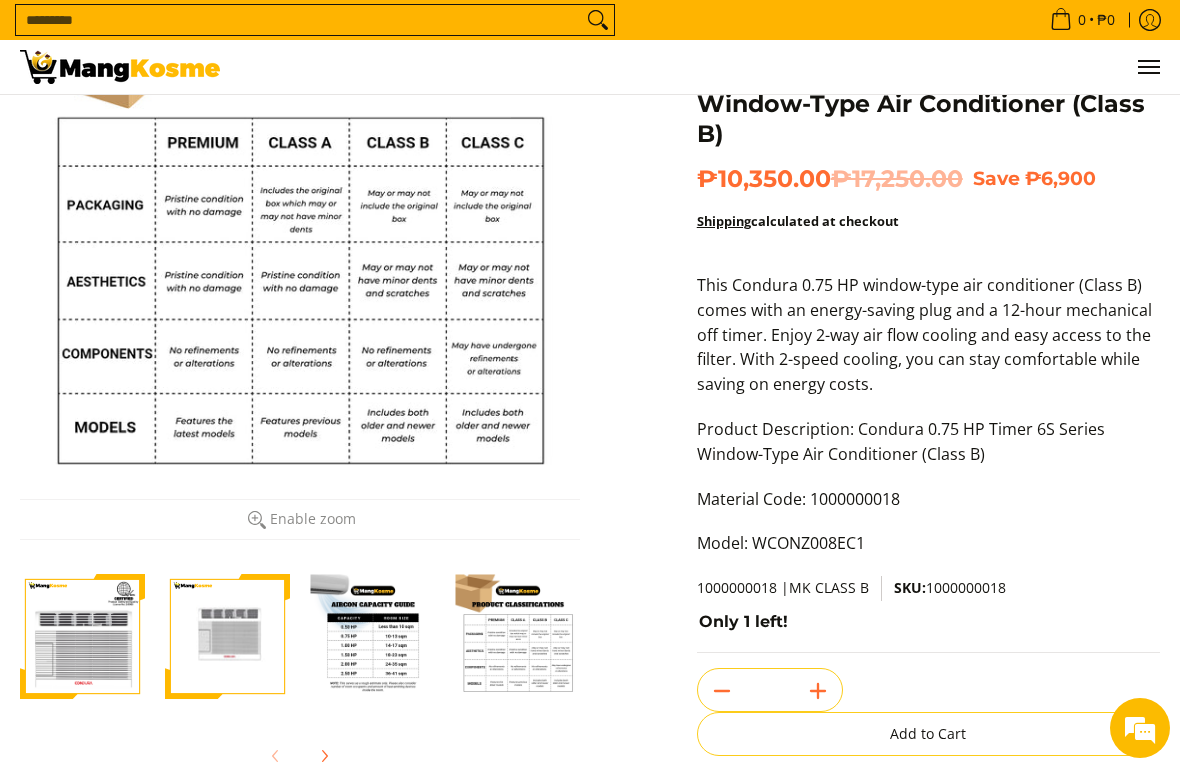 scroll, scrollTop: 0, scrollLeft: 0, axis: both 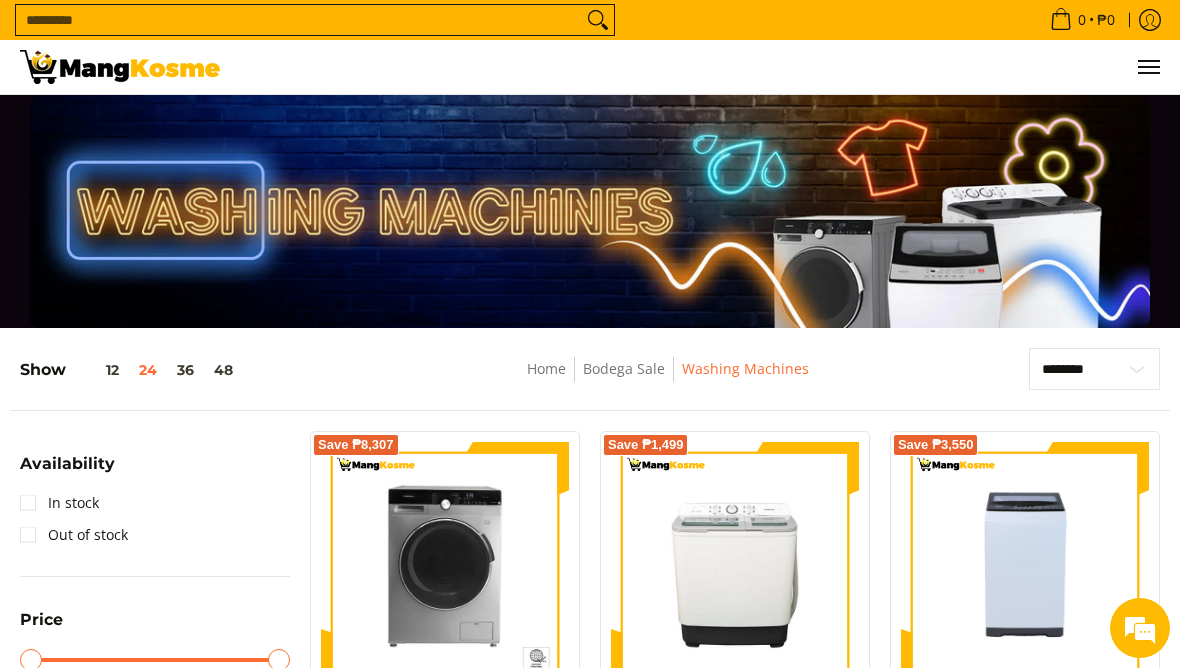 click on "Bodega Sale" at bounding box center [624, 368] 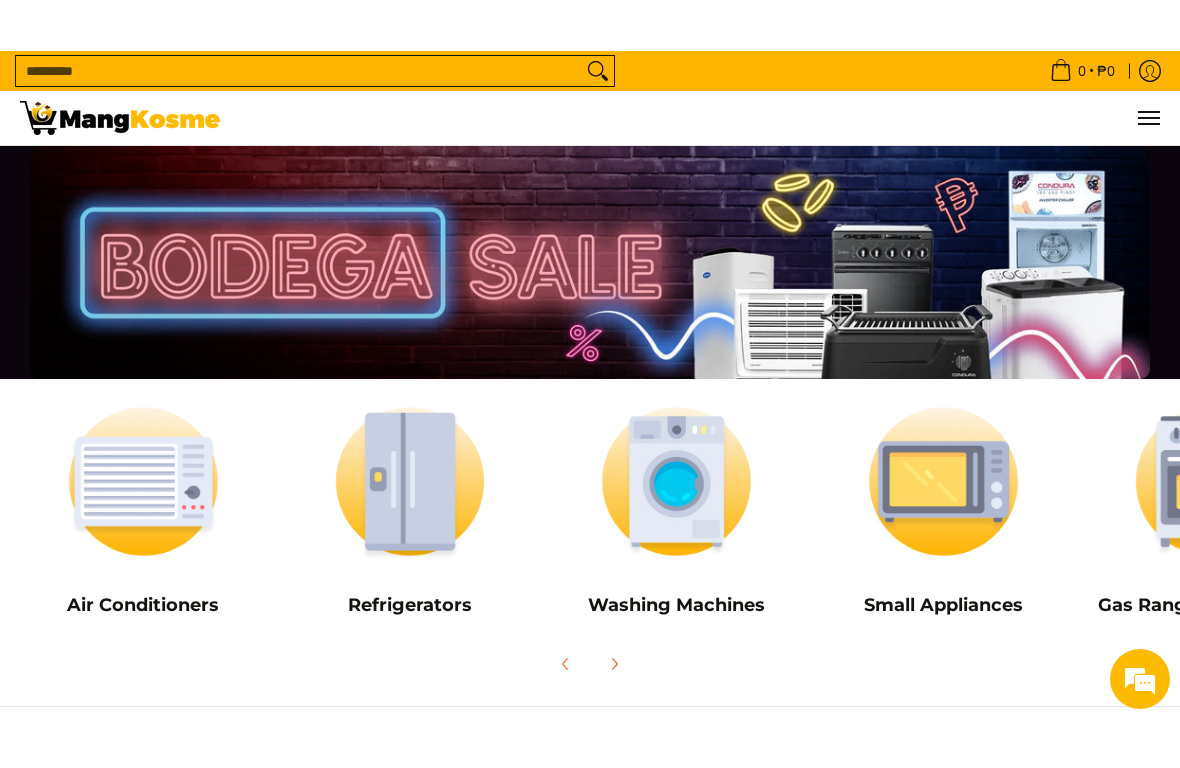 scroll, scrollTop: 331, scrollLeft: 0, axis: vertical 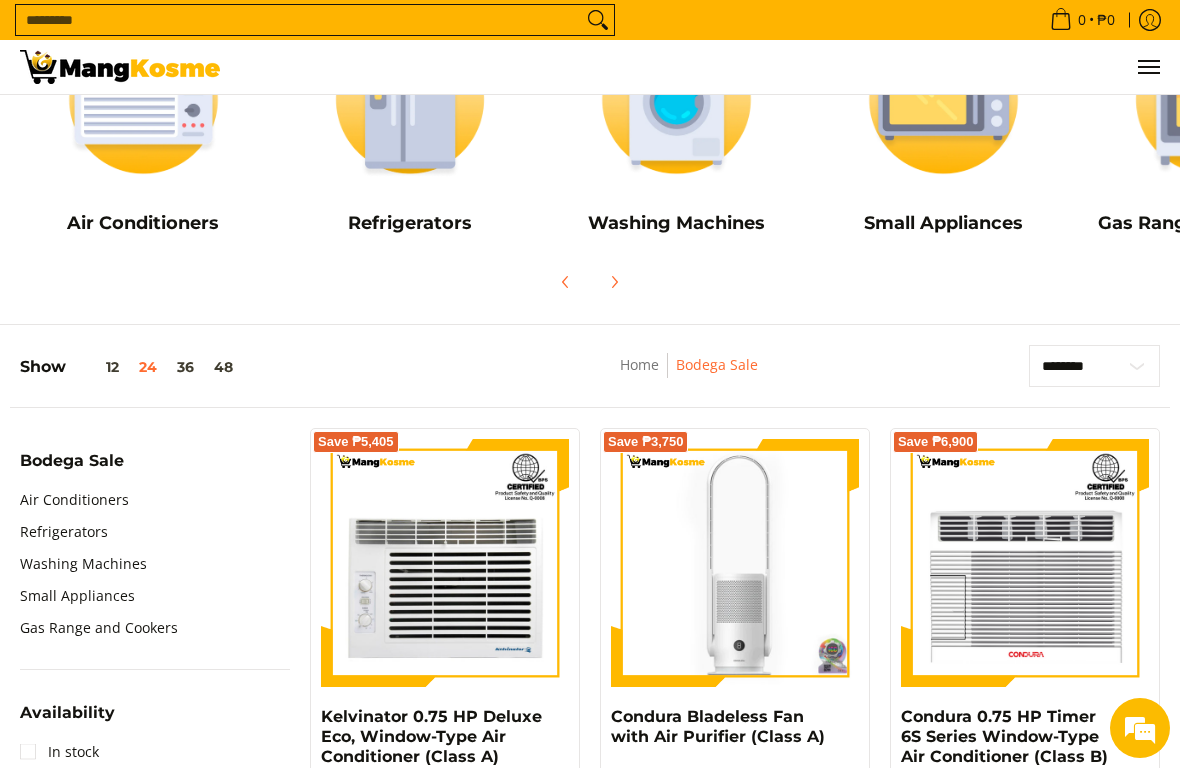 click on "Home" at bounding box center (639, 364) 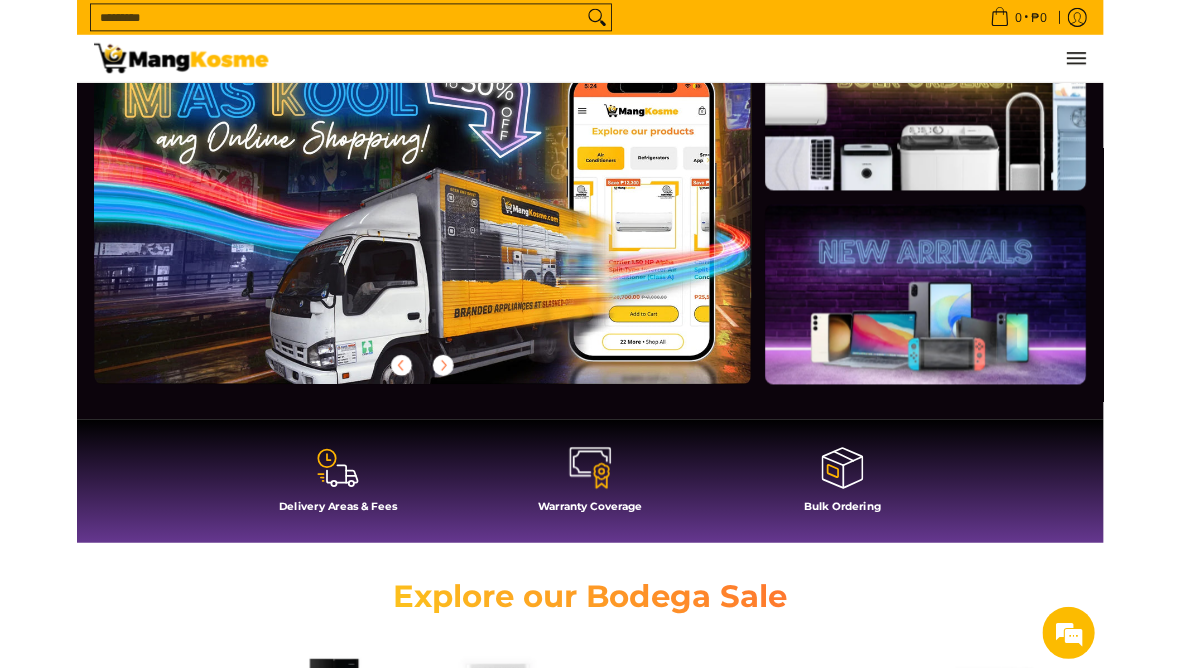 scroll, scrollTop: 123, scrollLeft: 0, axis: vertical 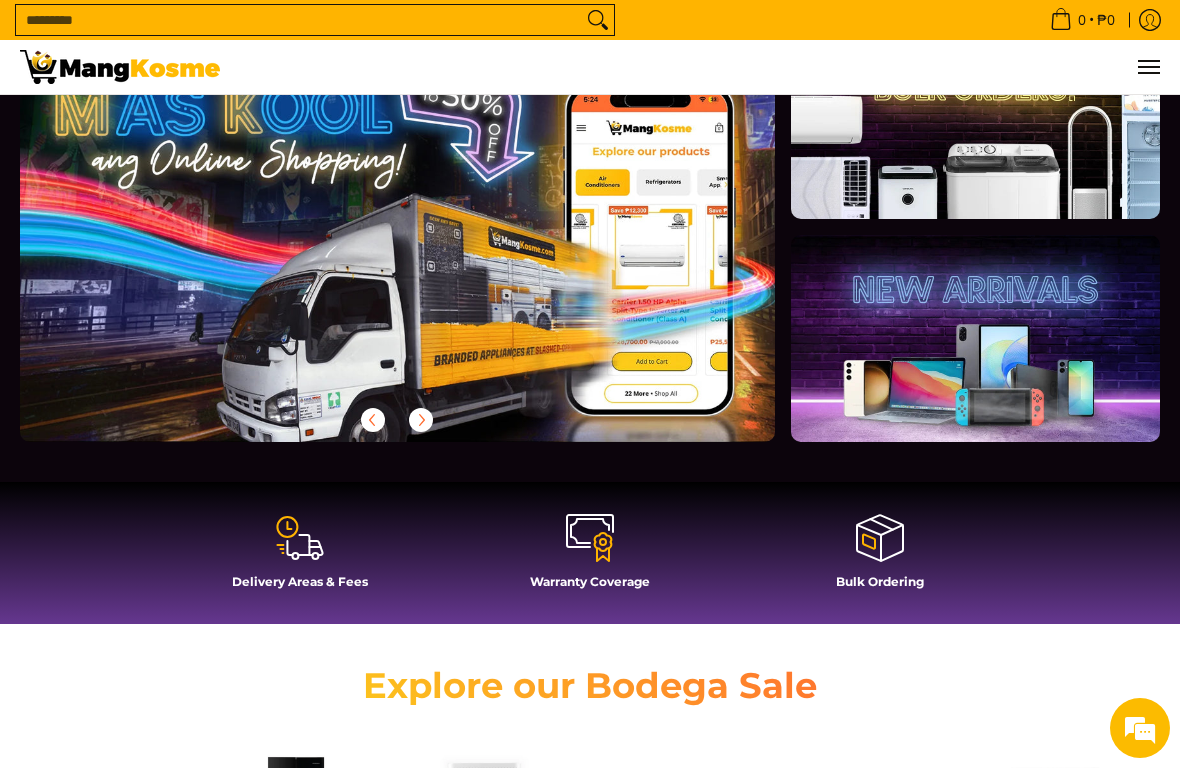 click at bounding box center [880, 538] 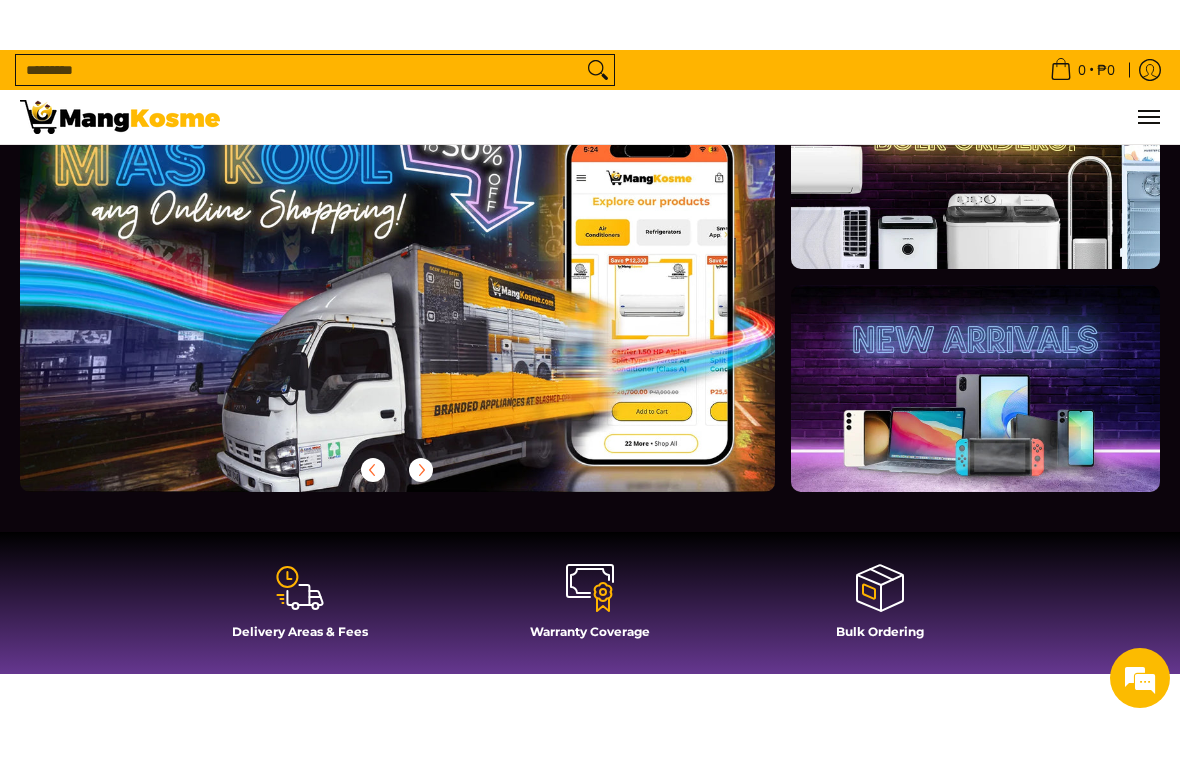 scroll, scrollTop: 311, scrollLeft: 0, axis: vertical 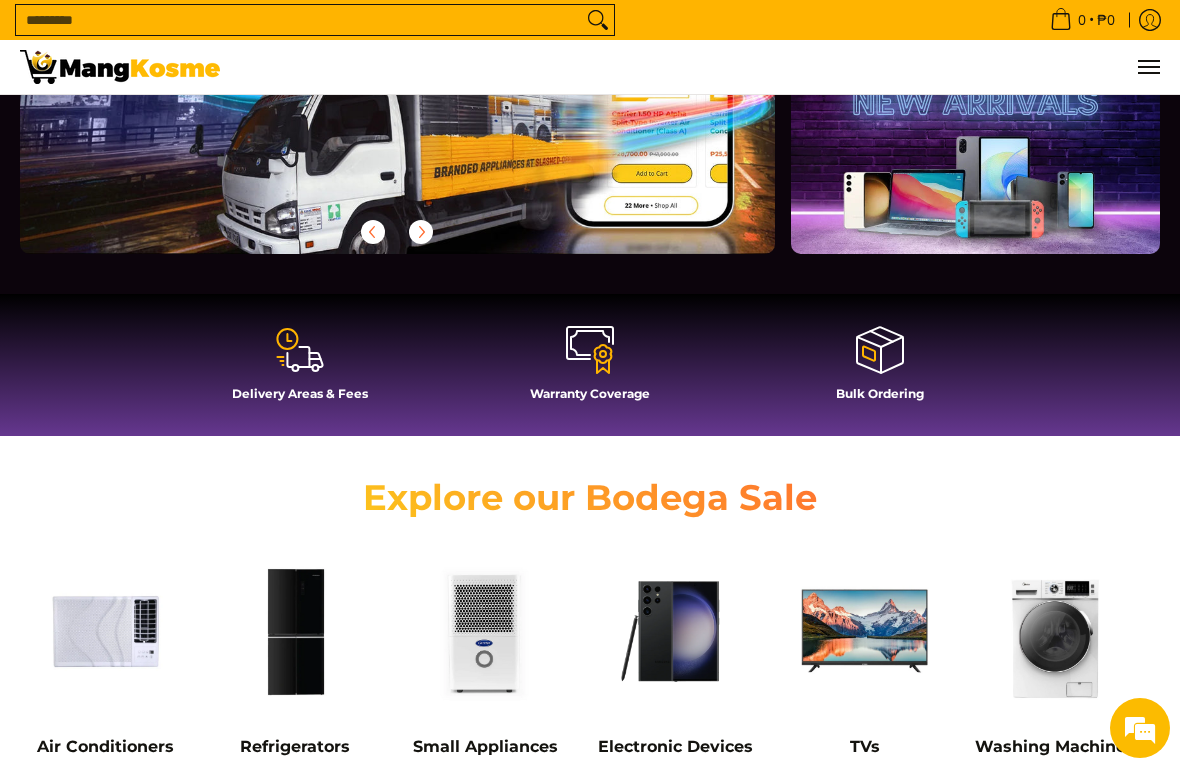 click at bounding box center [300, 350] 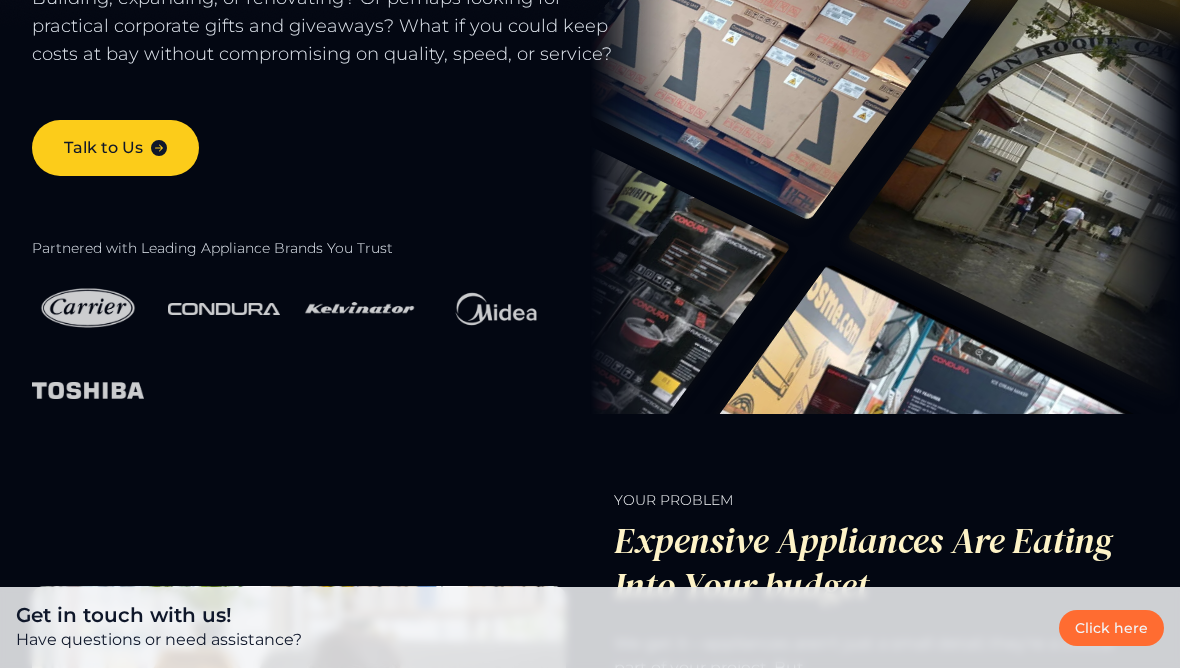 scroll, scrollTop: 0, scrollLeft: 0, axis: both 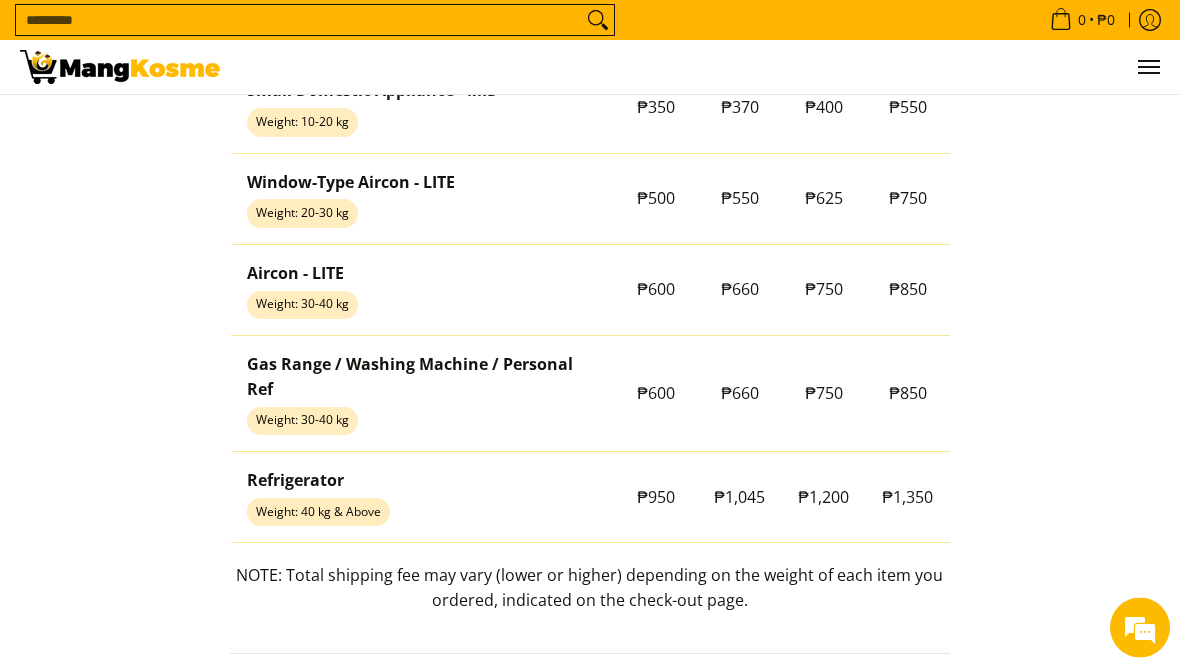 click at bounding box center [120, 67] 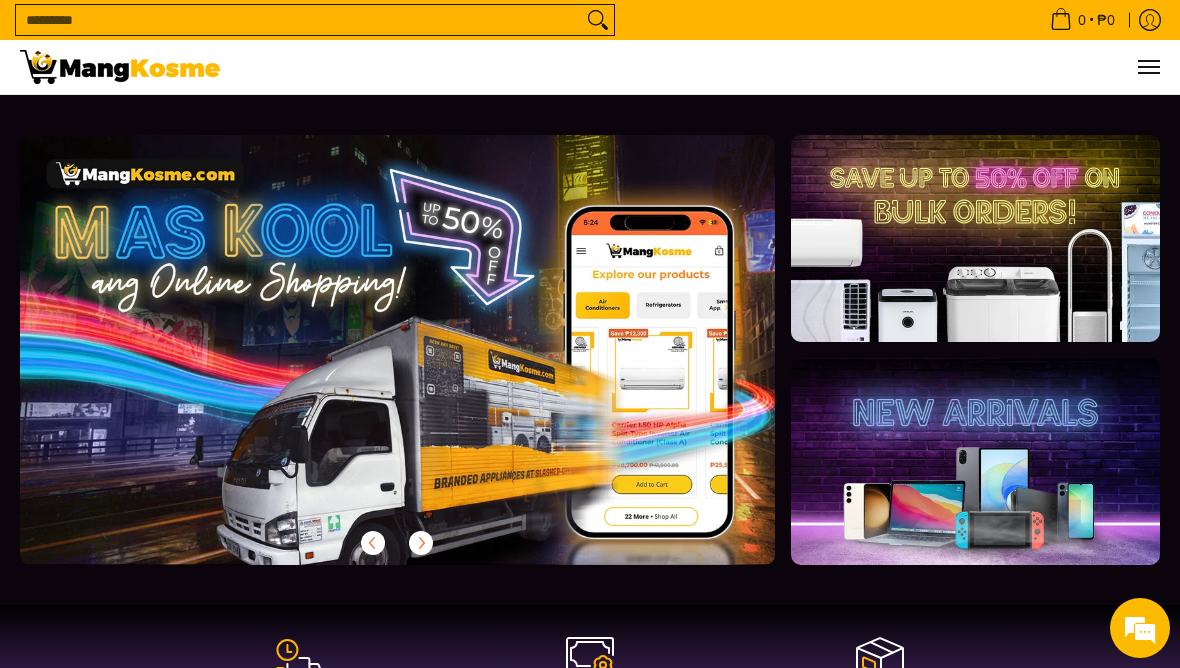 scroll, scrollTop: 515, scrollLeft: 0, axis: vertical 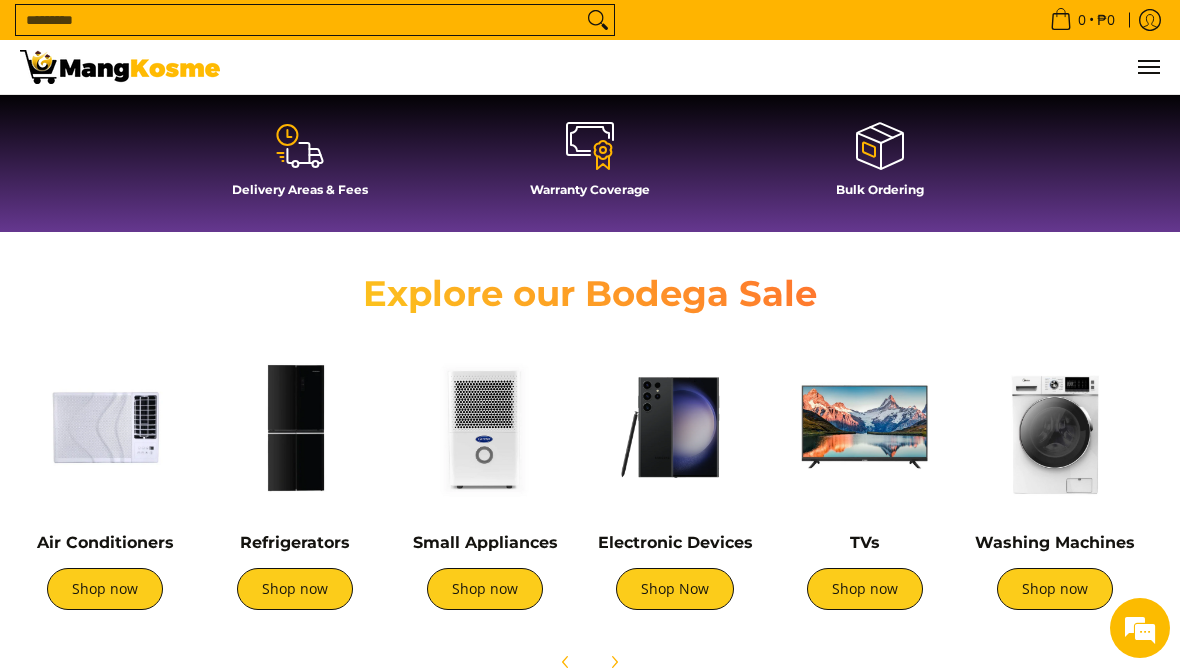 click at bounding box center [295, 427] 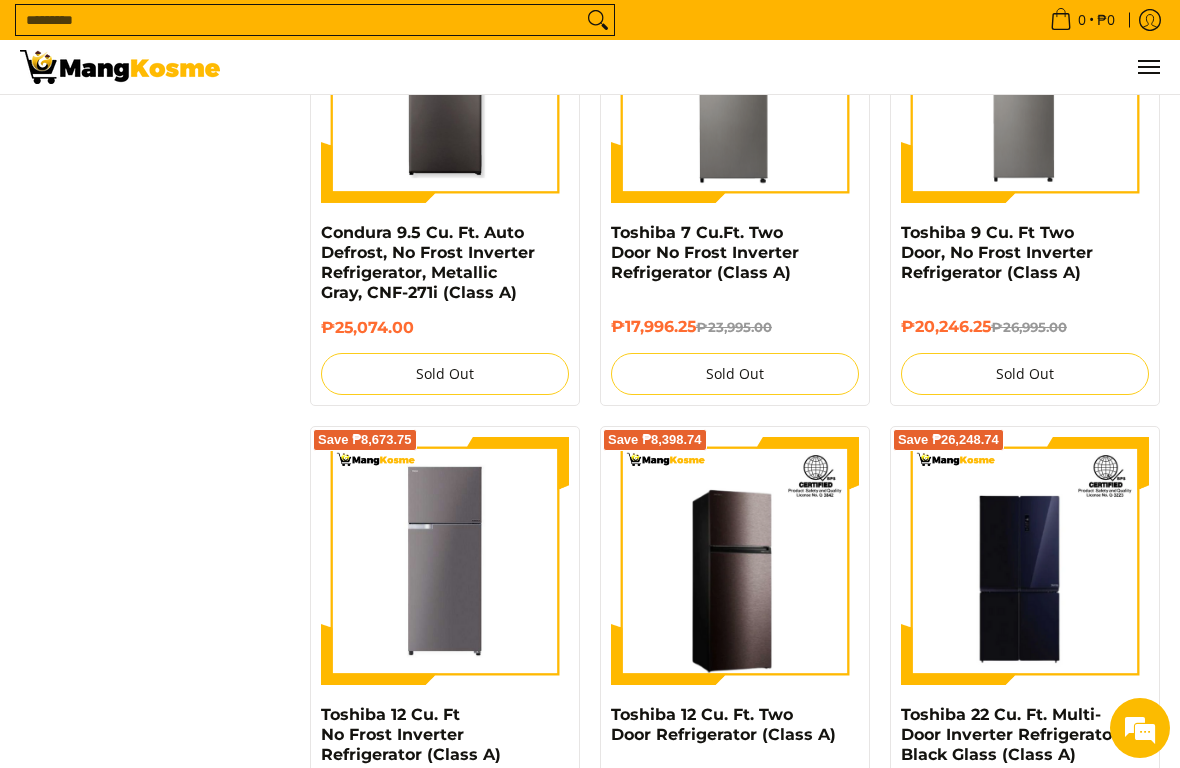 scroll, scrollTop: 3466, scrollLeft: 0, axis: vertical 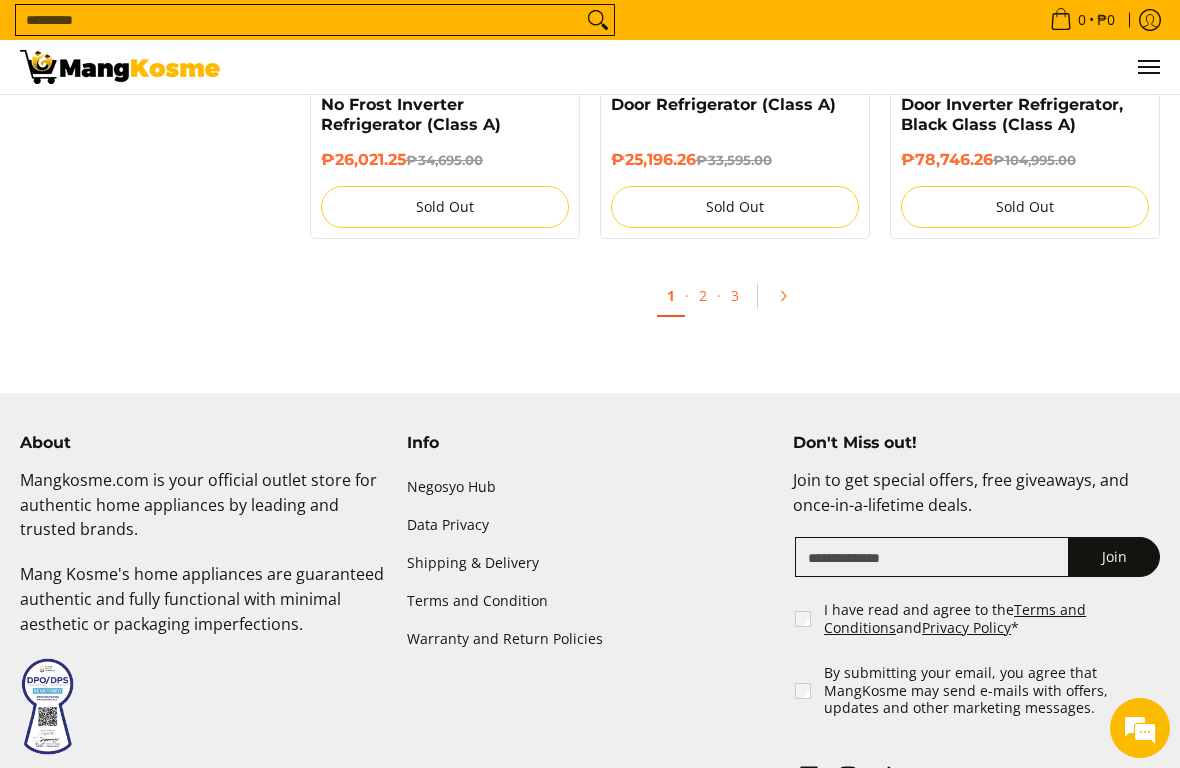 click on "2" at bounding box center (703, 295) 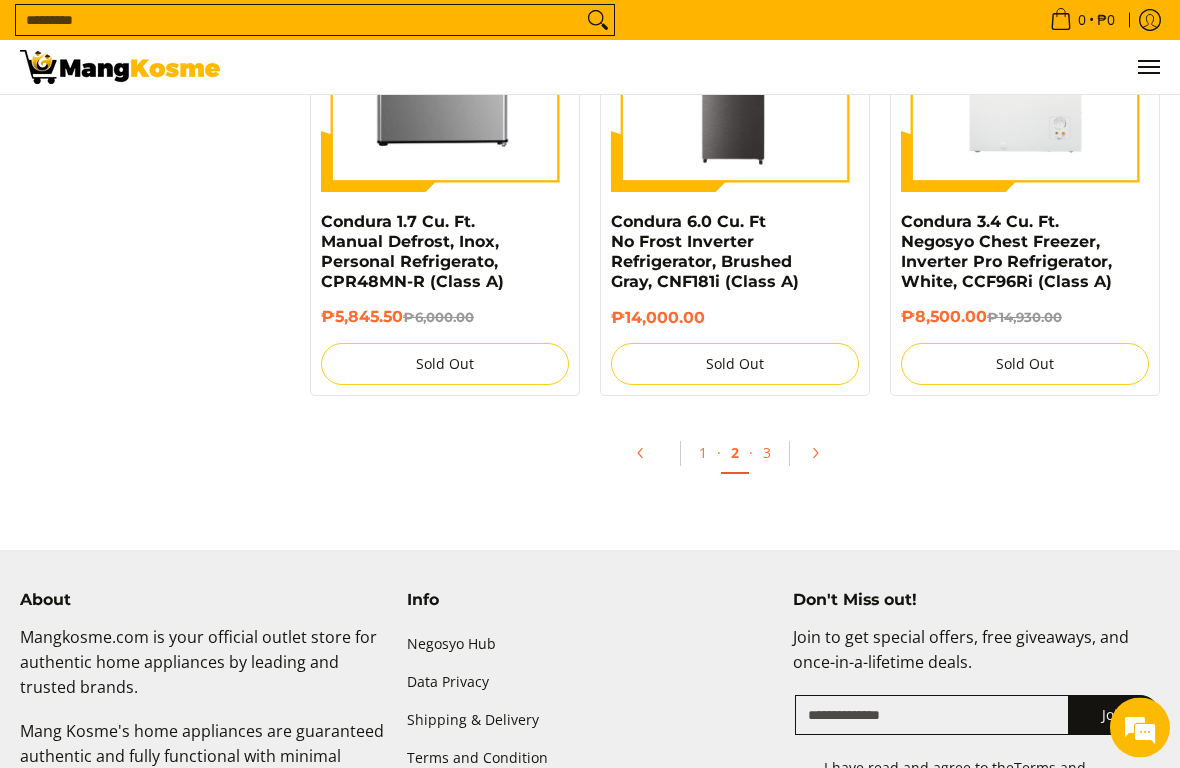 scroll, scrollTop: 3938, scrollLeft: 0, axis: vertical 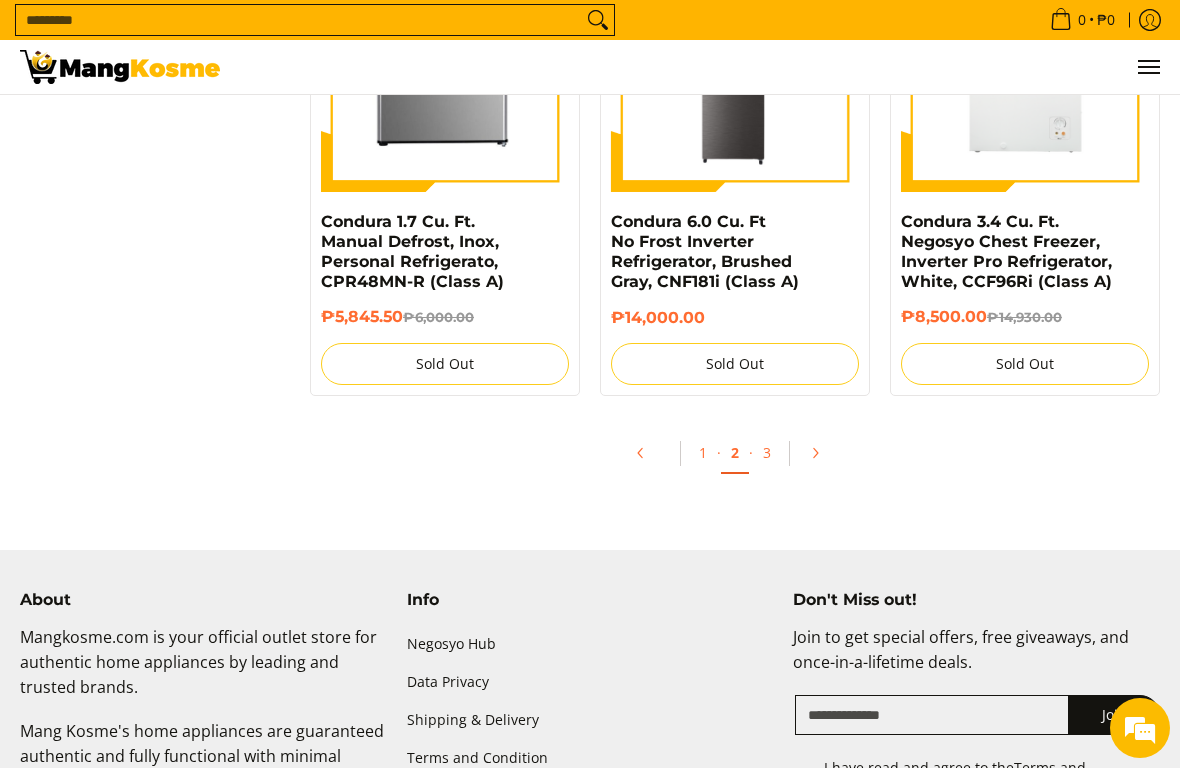 click on "3" at bounding box center (767, 452) 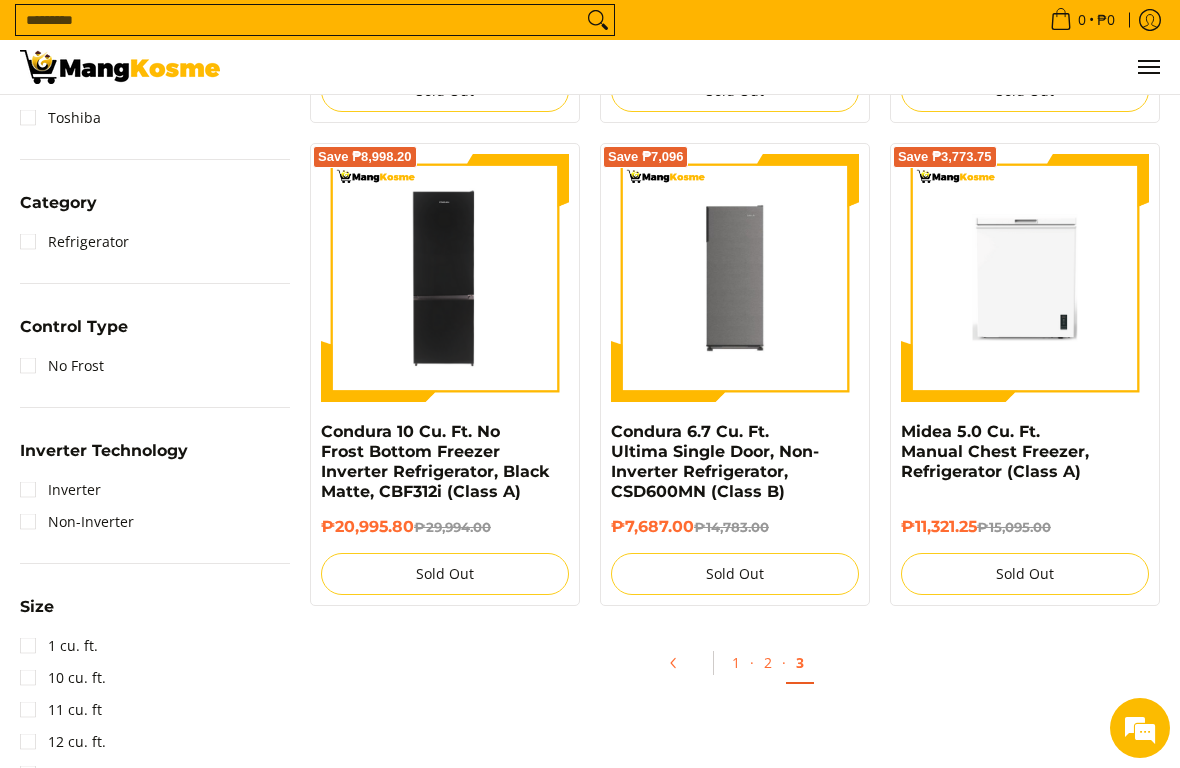 scroll, scrollTop: 0, scrollLeft: 0, axis: both 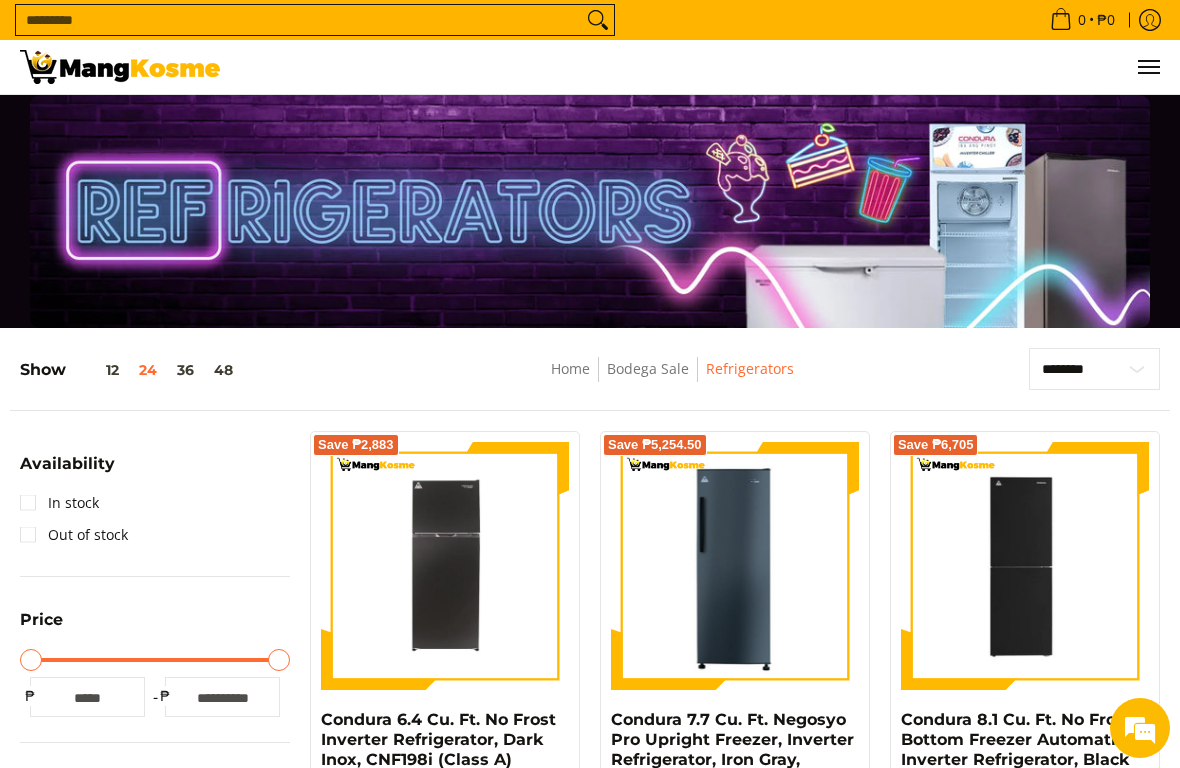 click on "Home" at bounding box center [570, 368] 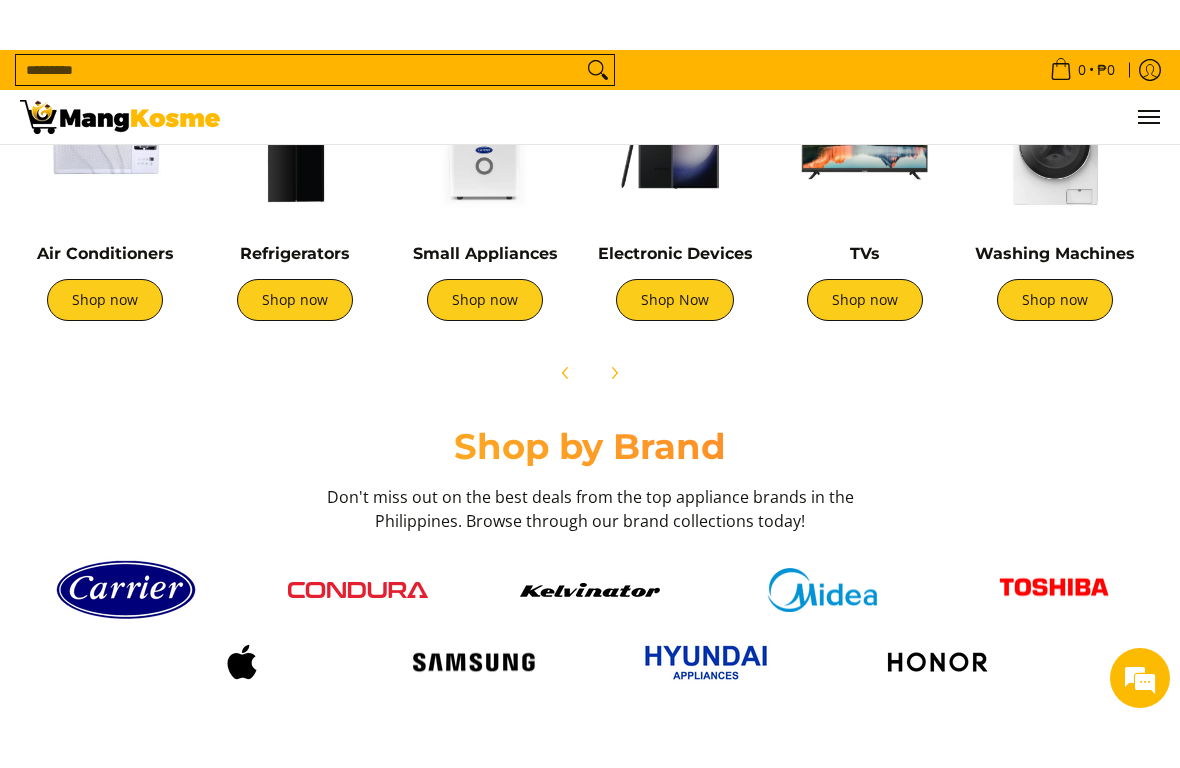 scroll, scrollTop: 1162, scrollLeft: 0, axis: vertical 